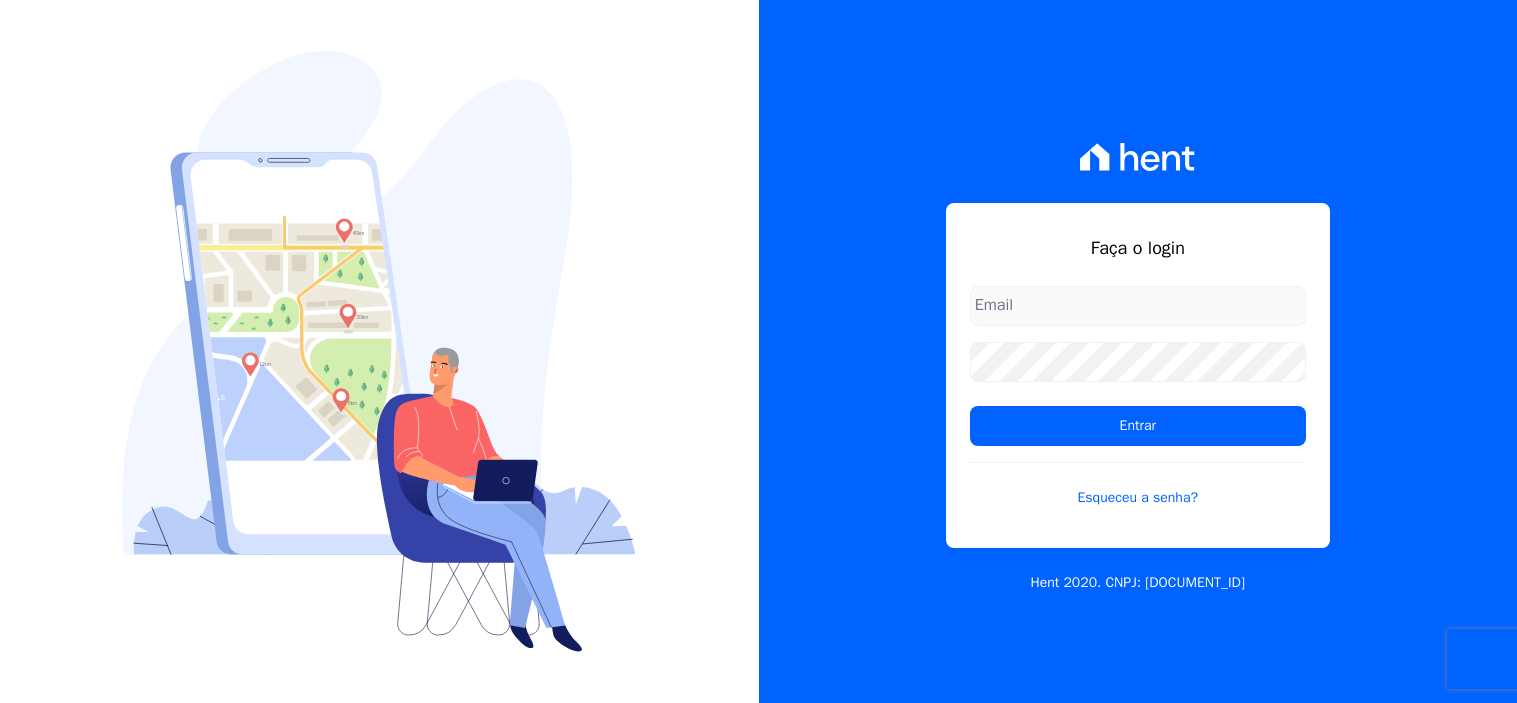 scroll, scrollTop: 0, scrollLeft: 0, axis: both 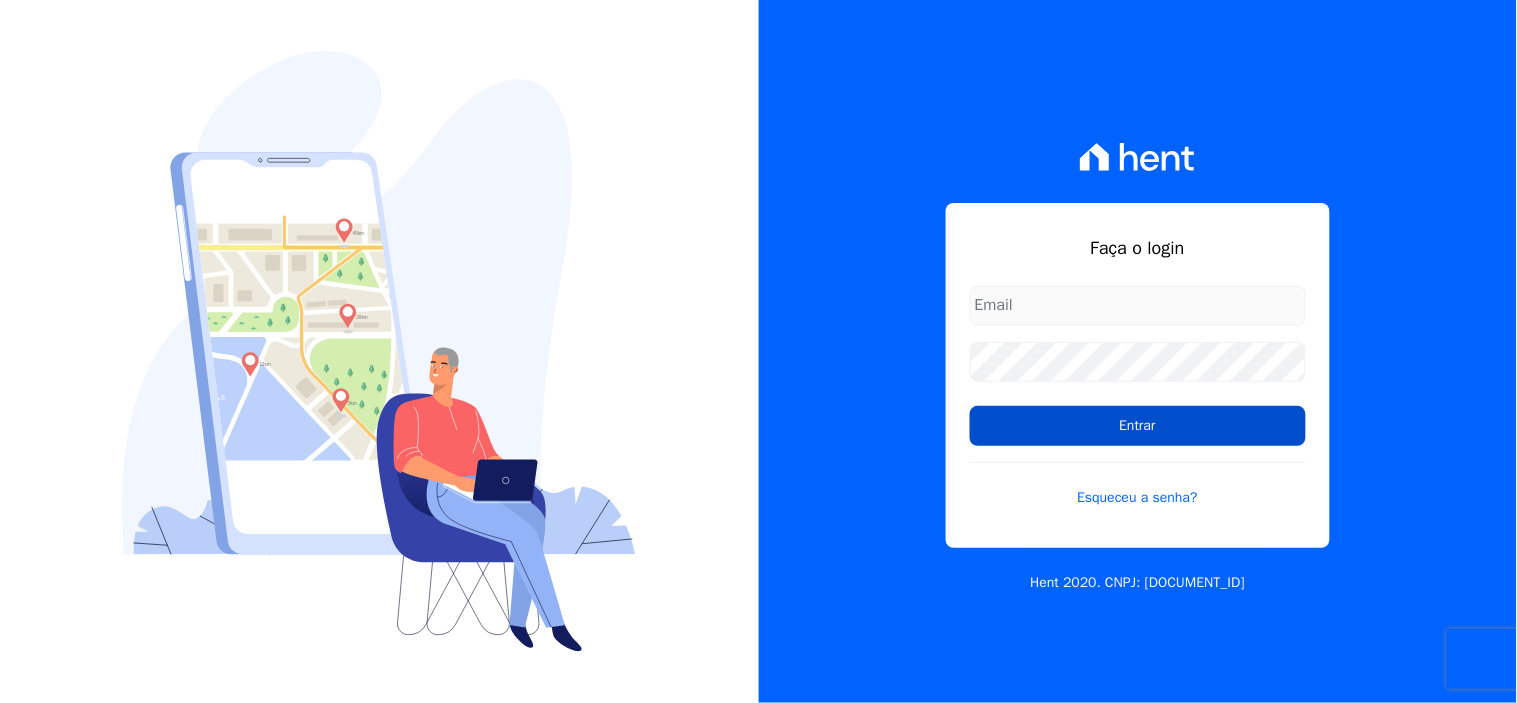 type on "[EMAIL]" 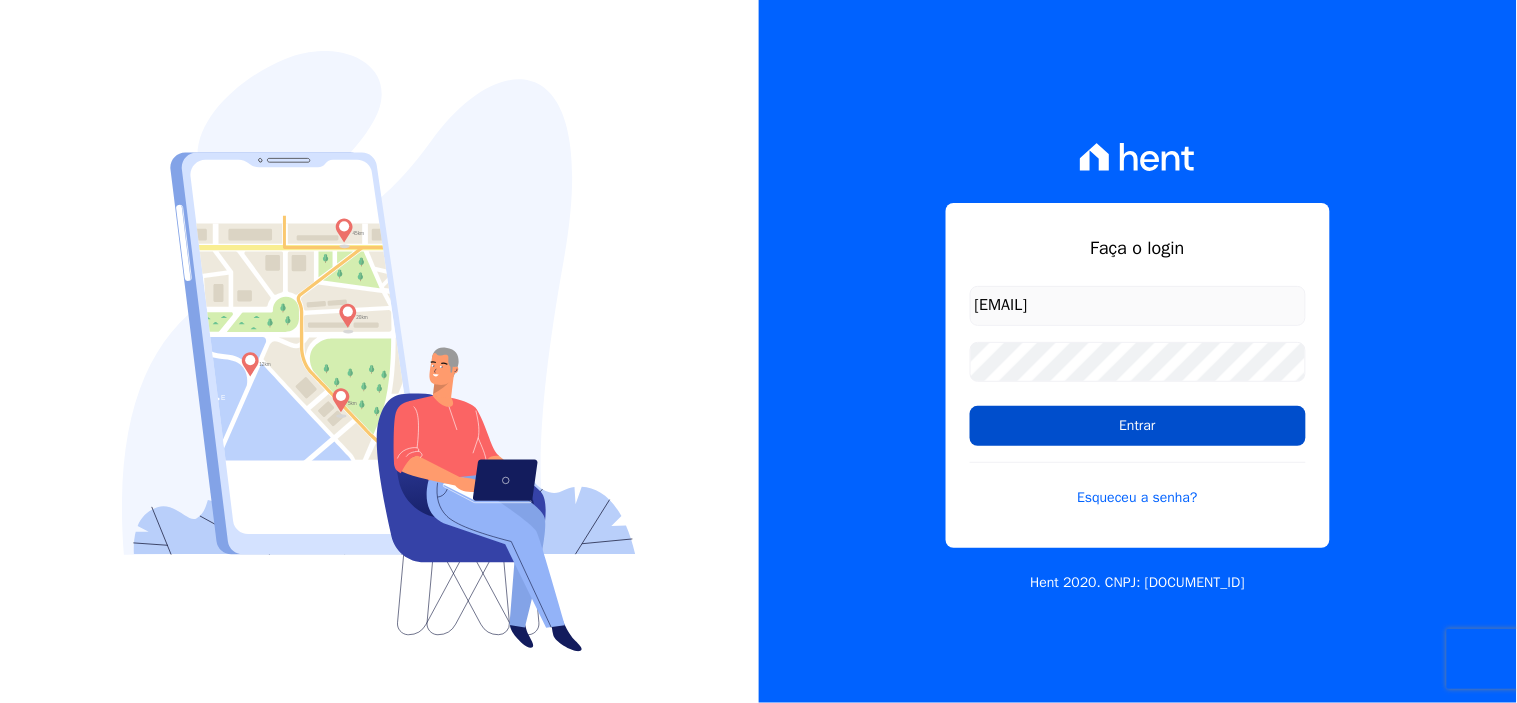 click on "Entrar" at bounding box center (1138, 426) 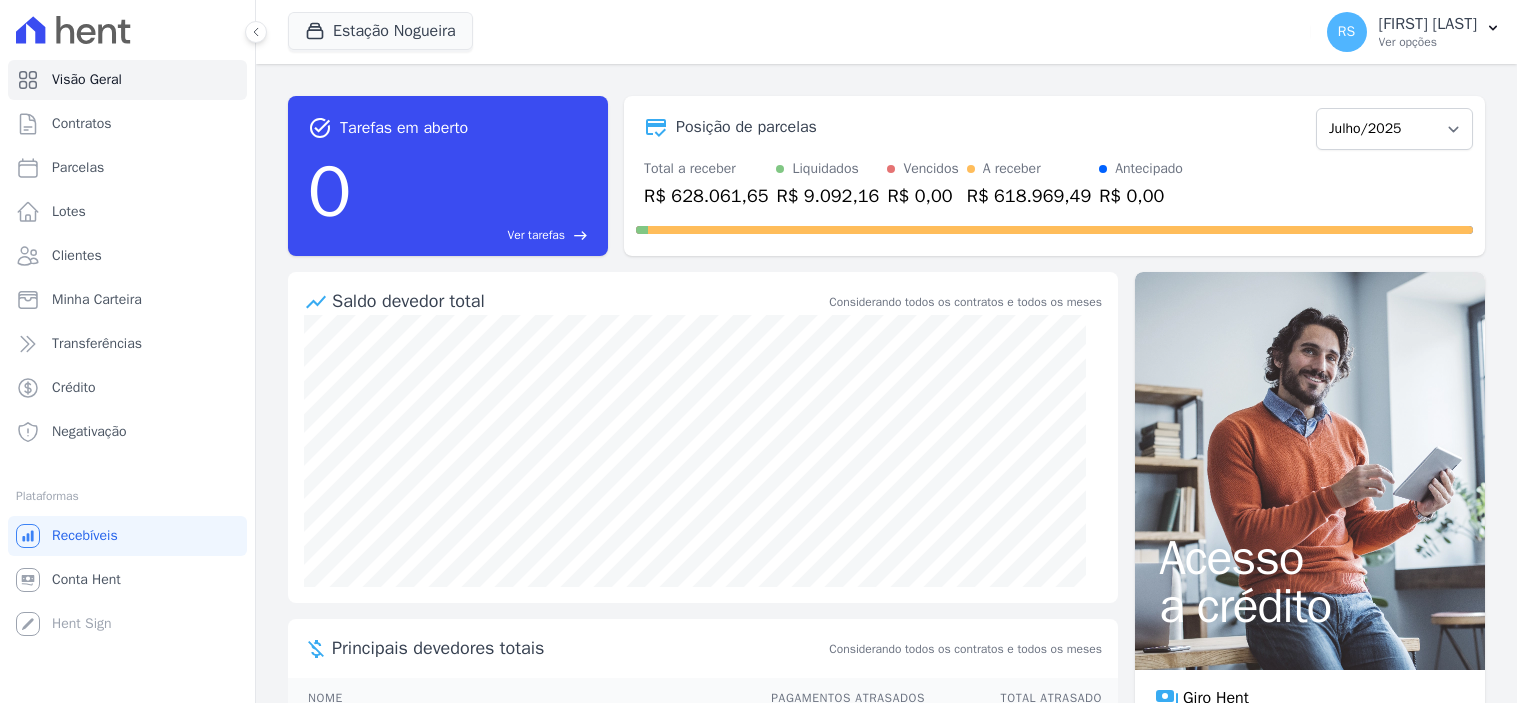 scroll, scrollTop: 0, scrollLeft: 0, axis: both 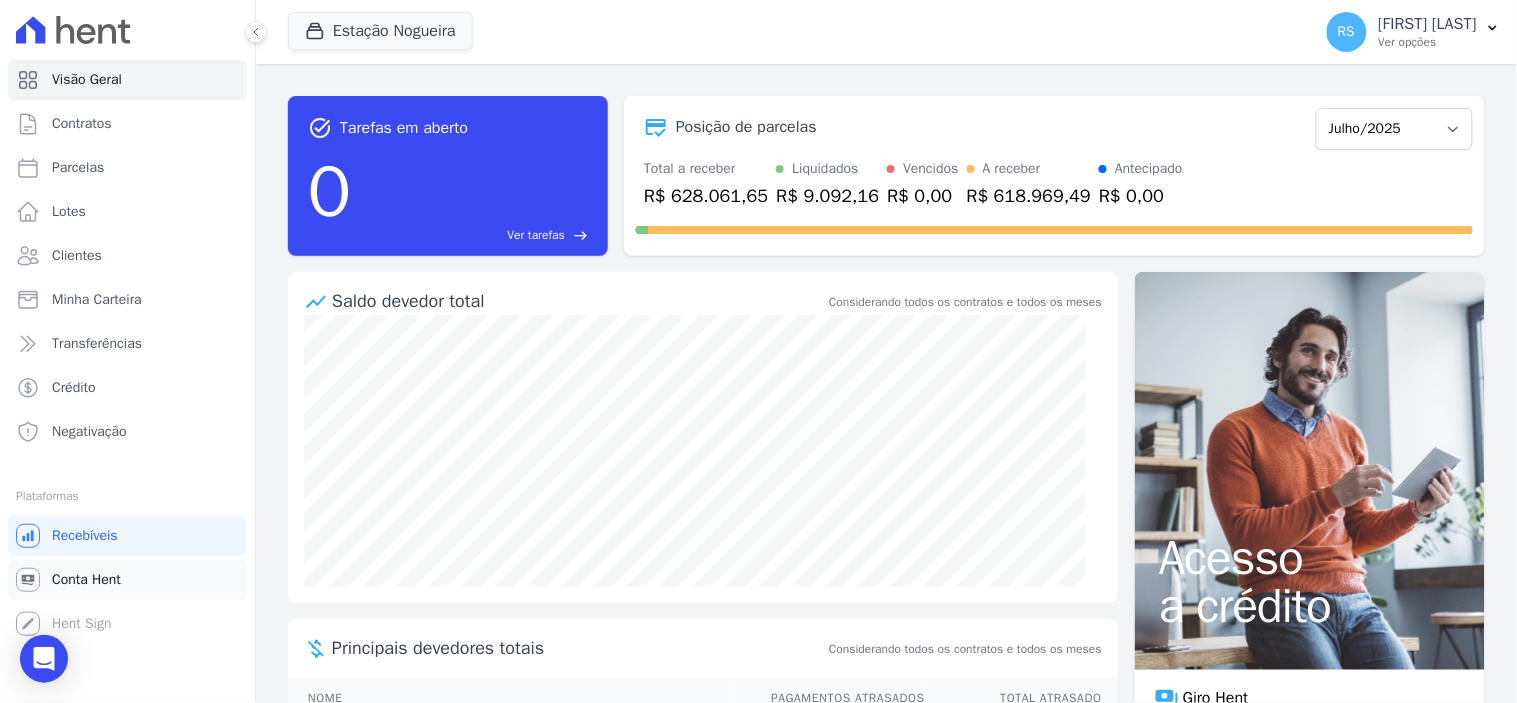 click on "Conta Hent" at bounding box center [86, 580] 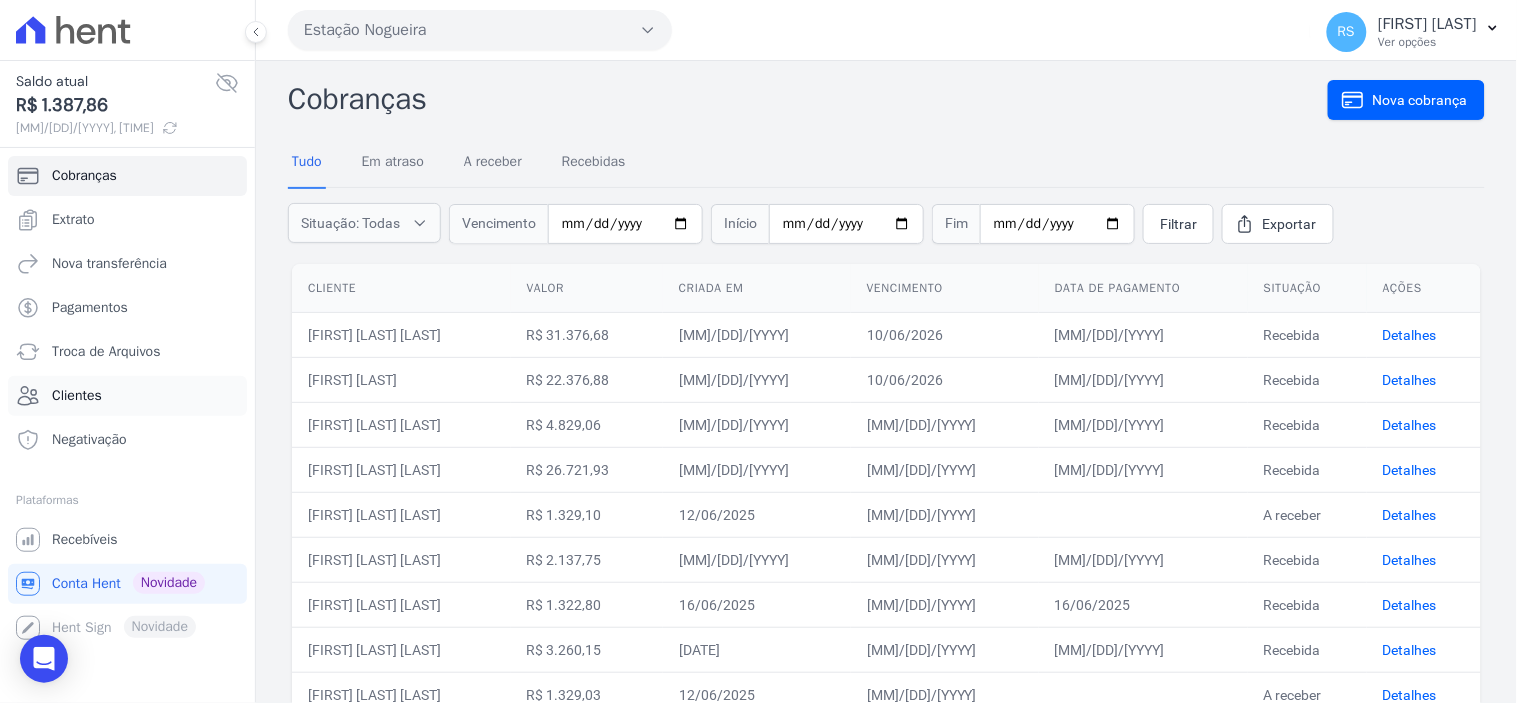 click on "Clientes" at bounding box center (127, 396) 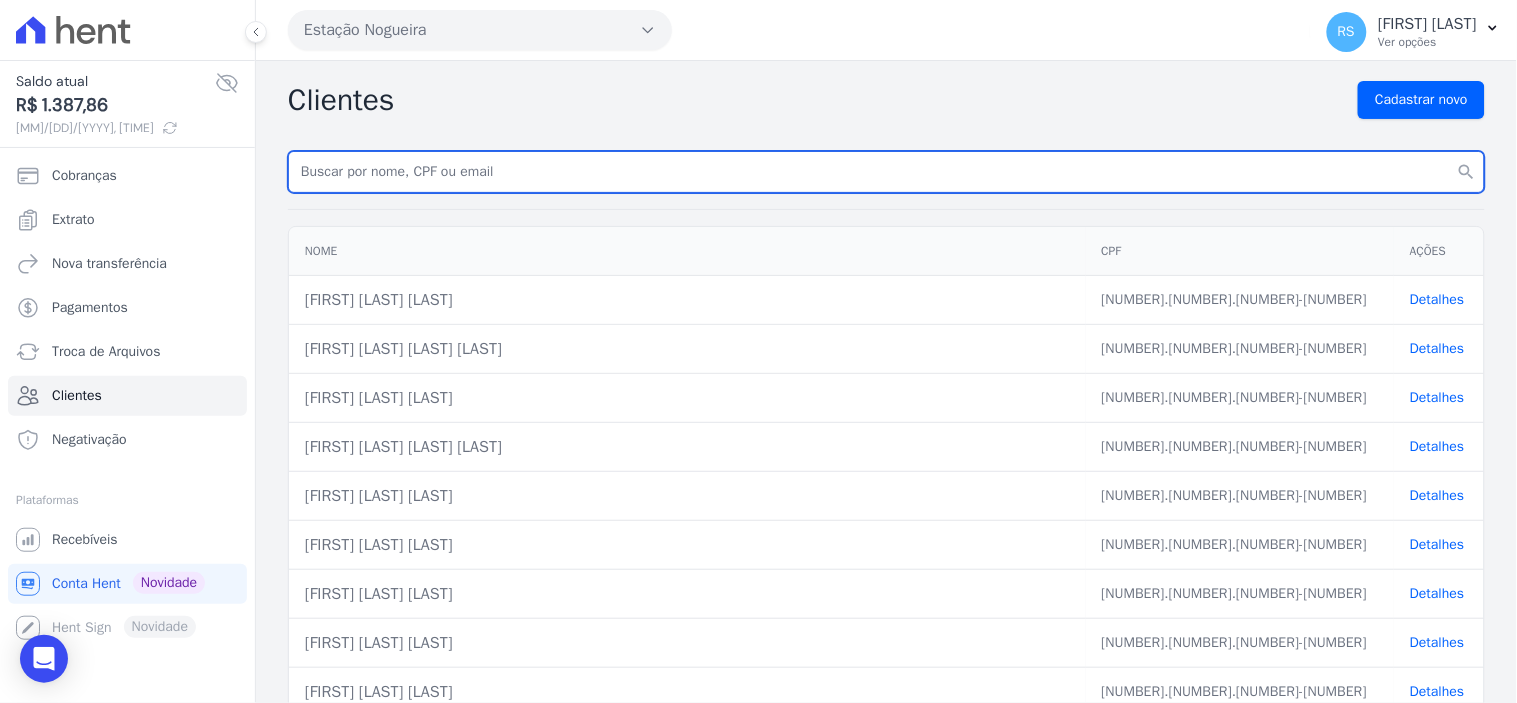 click at bounding box center [886, 172] 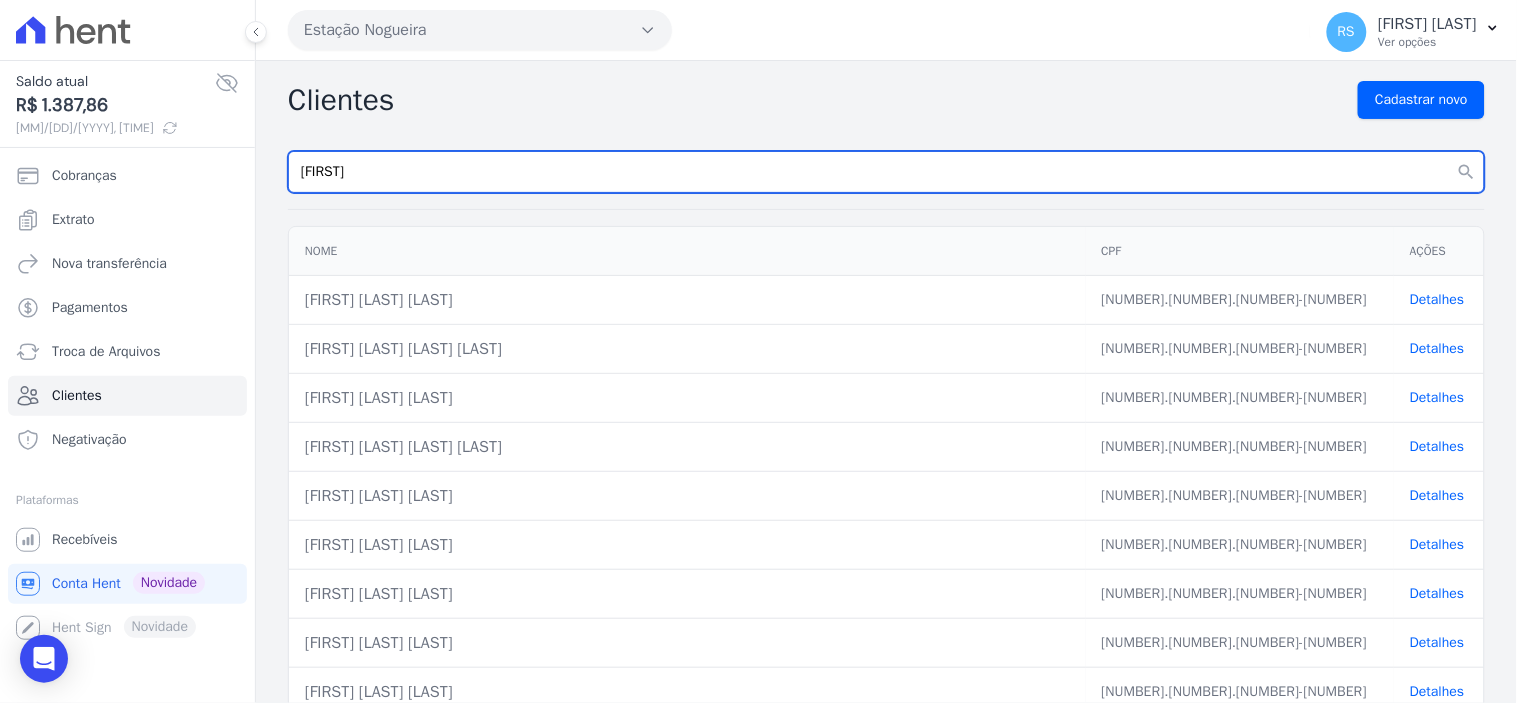 type on "[FIRST]" 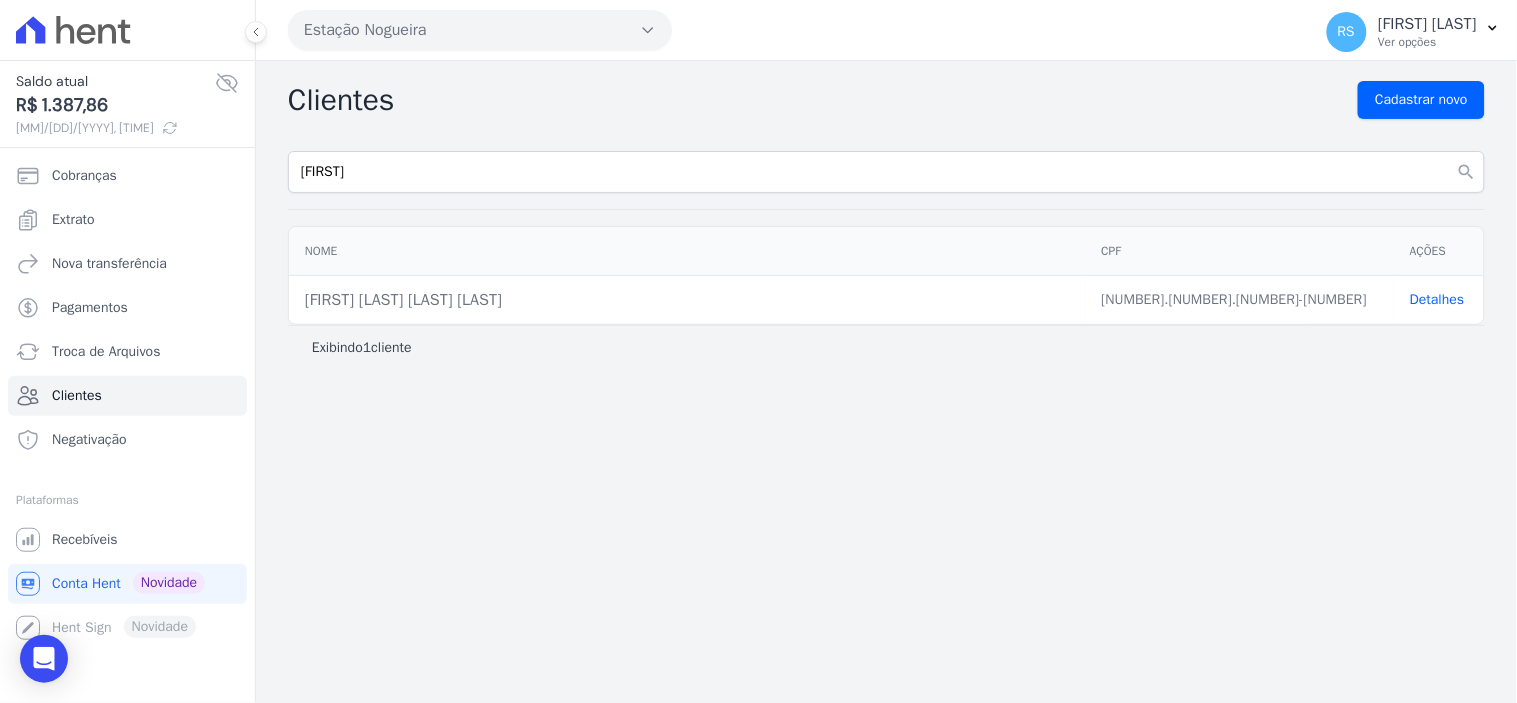 click on "Detalhes" at bounding box center [1437, 299] 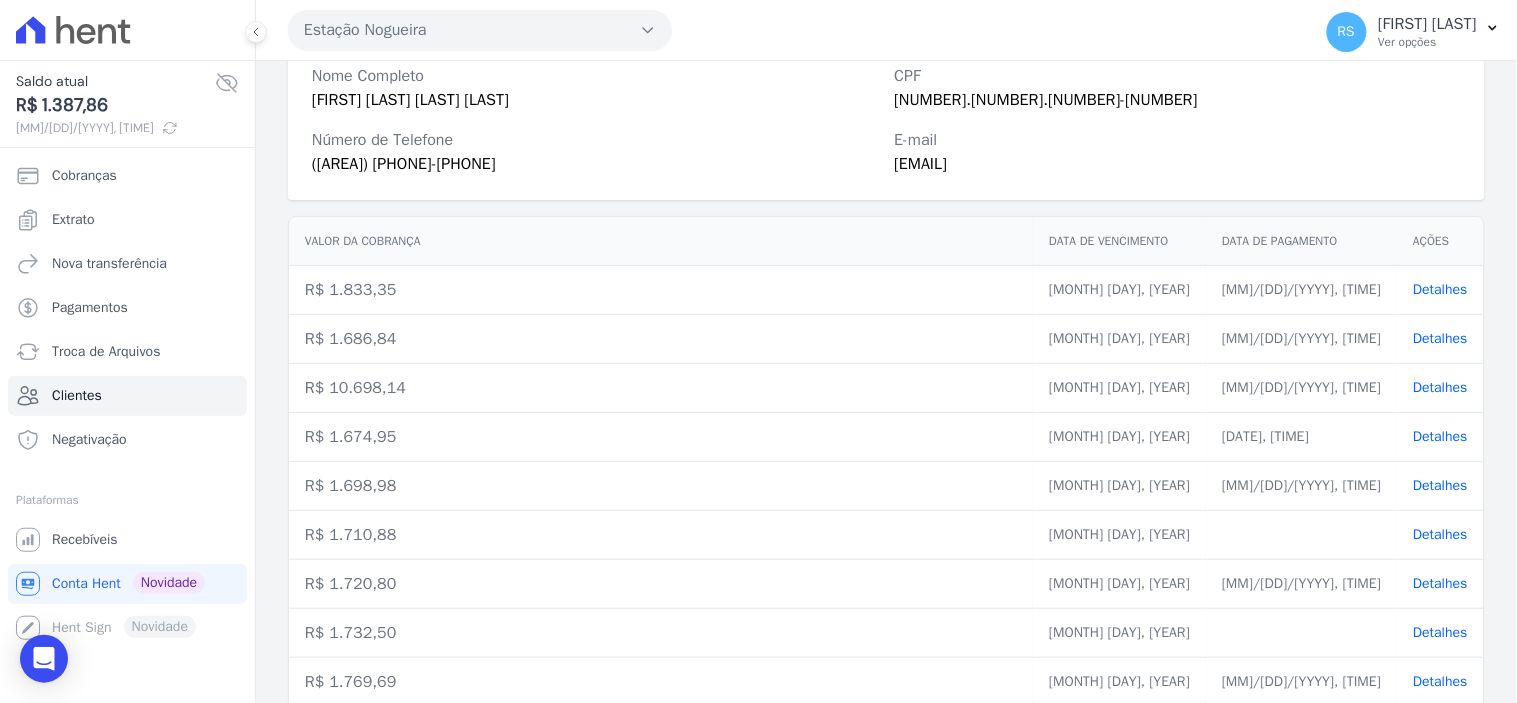 scroll, scrollTop: 333, scrollLeft: 0, axis: vertical 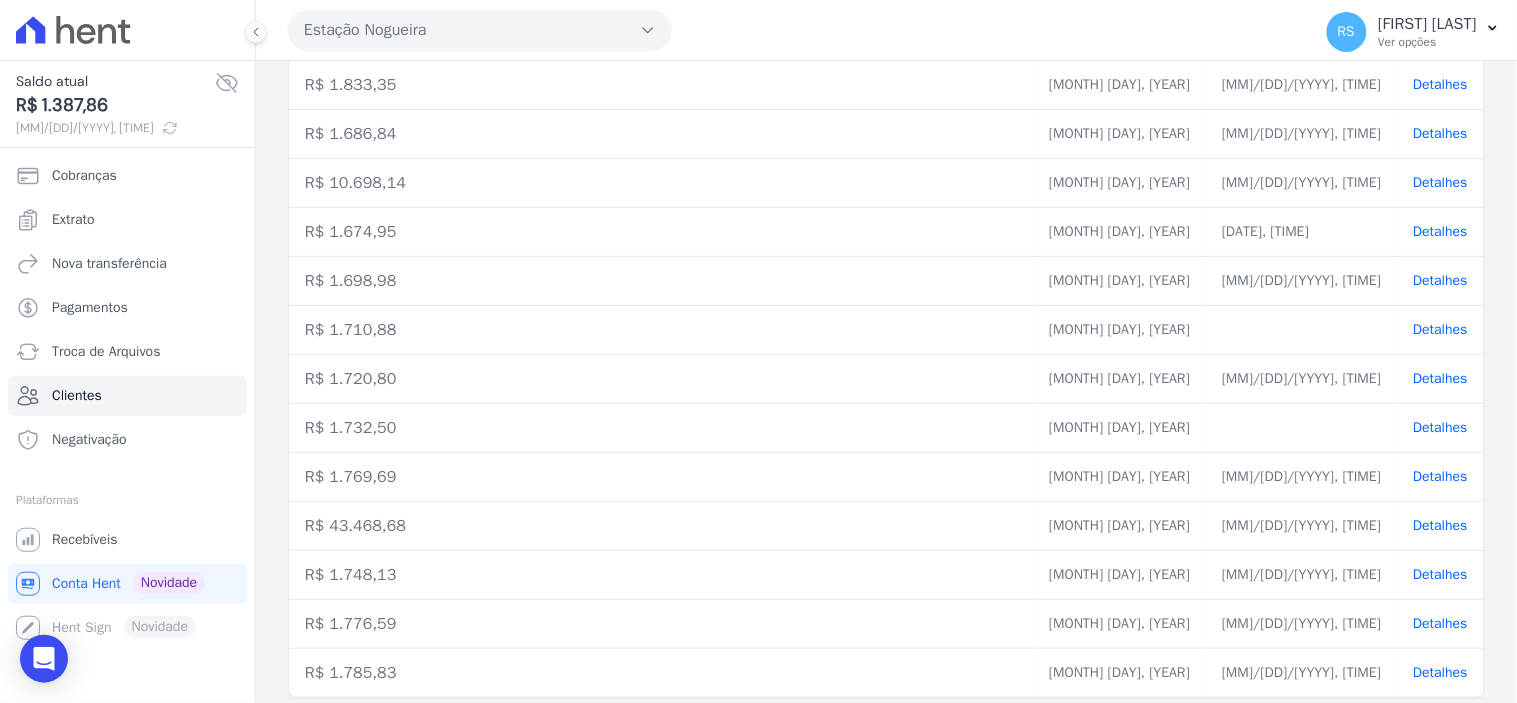 drag, startPoint x: 1087, startPoint y: 95, endPoint x: 1190, endPoint y: 93, distance: 103.01942 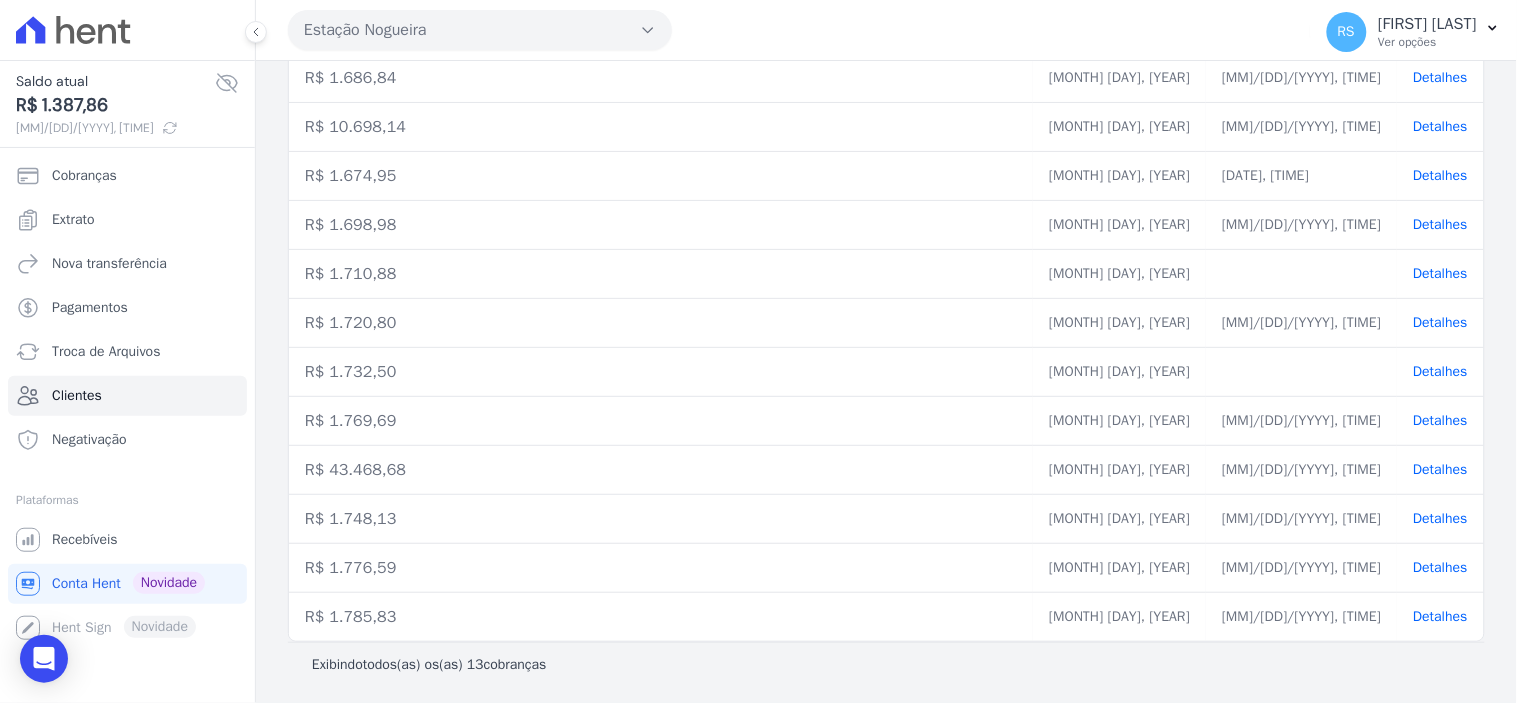 scroll, scrollTop: 295, scrollLeft: 0, axis: vertical 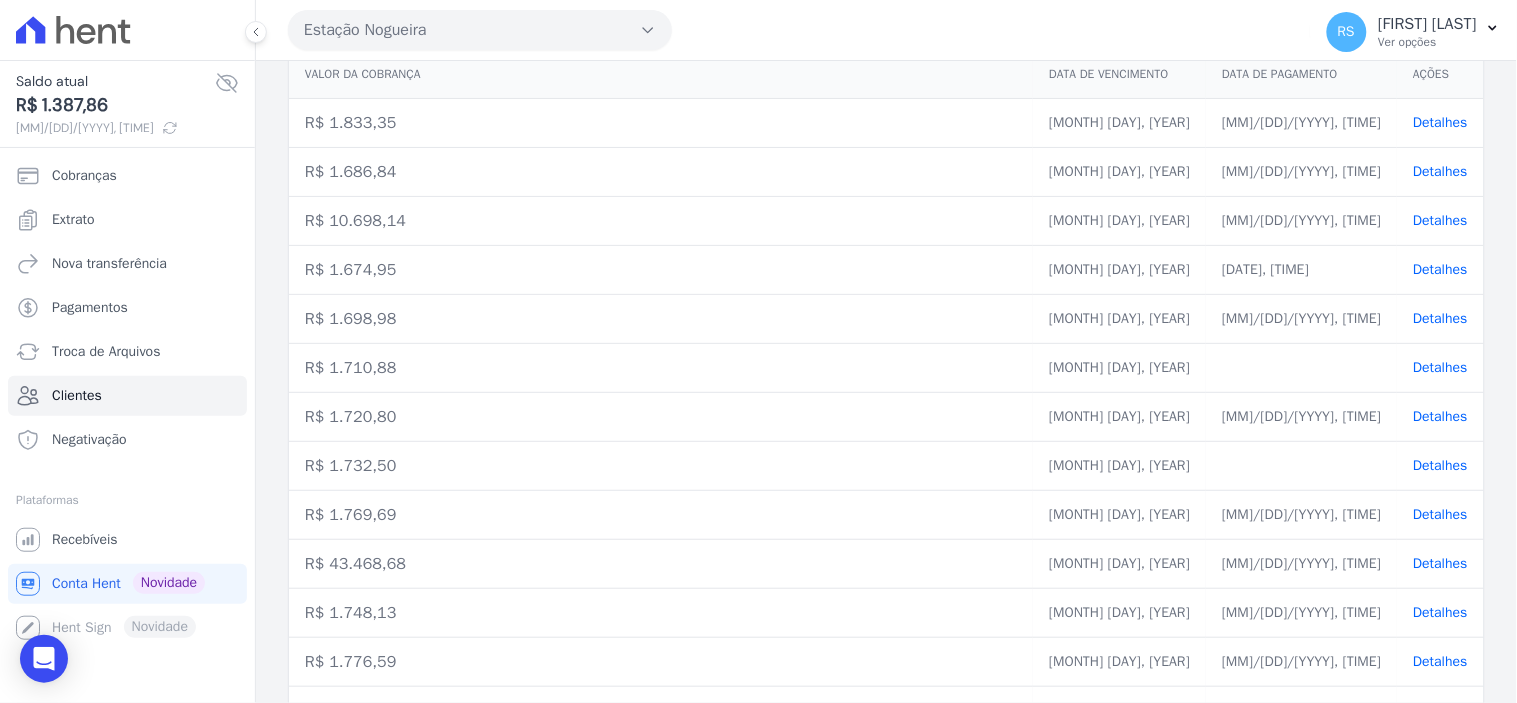 drag, startPoint x: 1084, startPoint y: 185, endPoint x: 1148, endPoint y: 224, distance: 74.94665 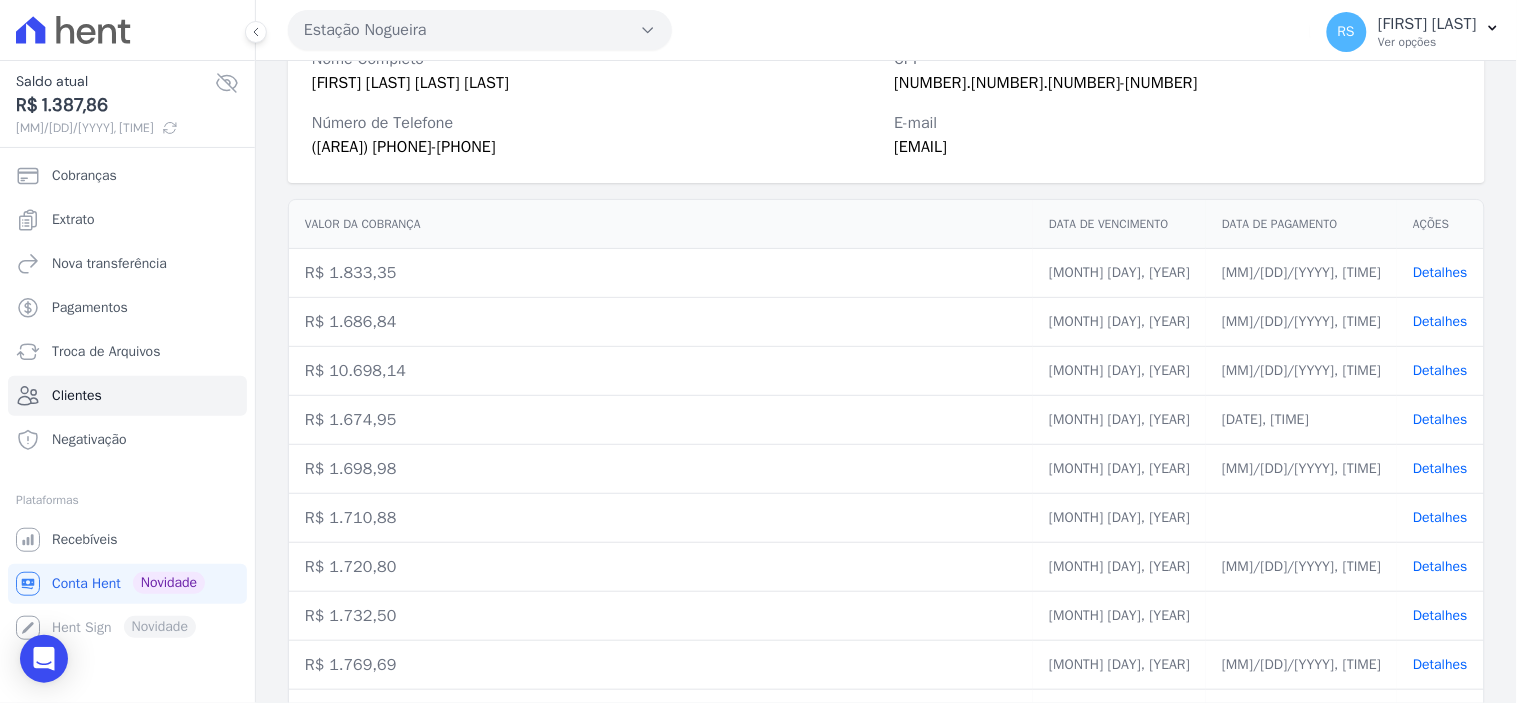 scroll, scrollTop: 184, scrollLeft: 0, axis: vertical 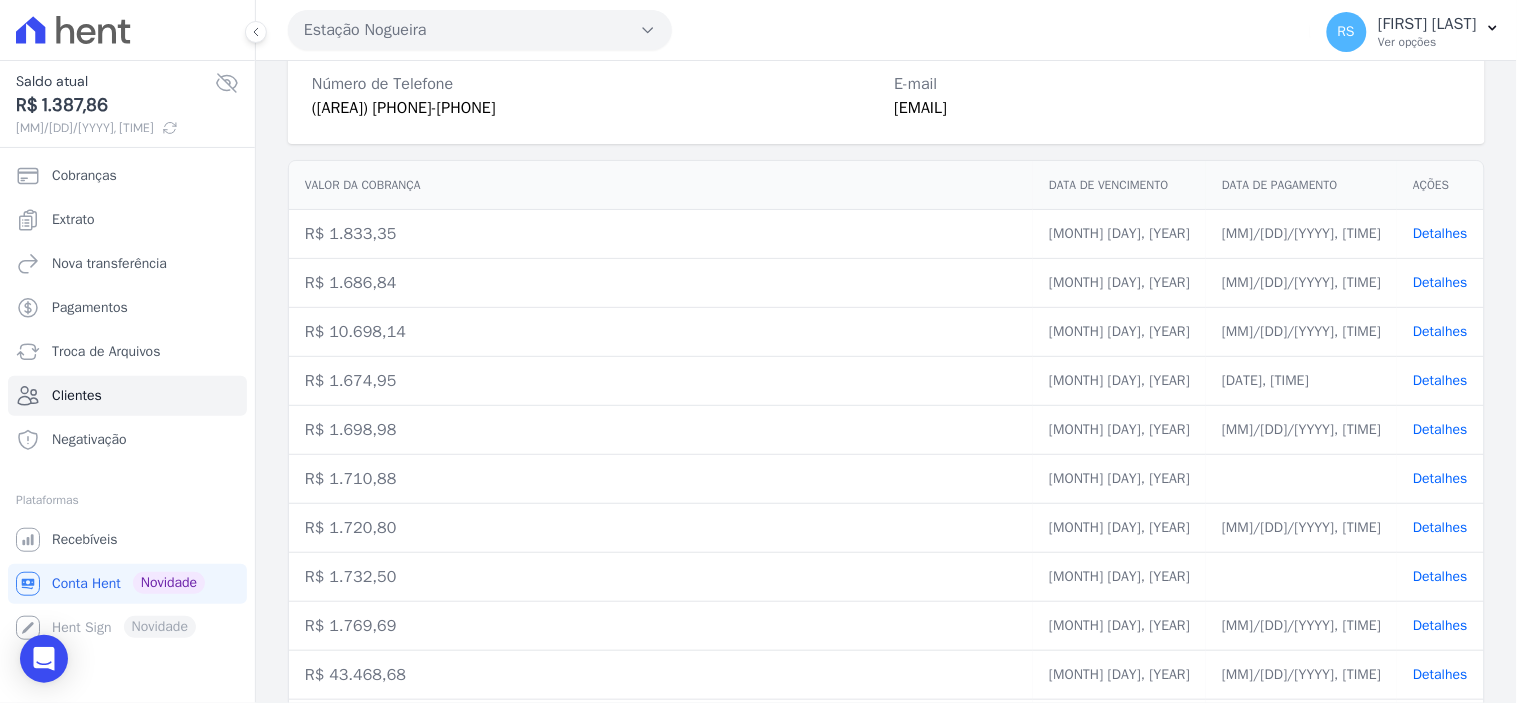 drag, startPoint x: 1075, startPoint y: 342, endPoint x: 1183, endPoint y: 353, distance: 108.55874 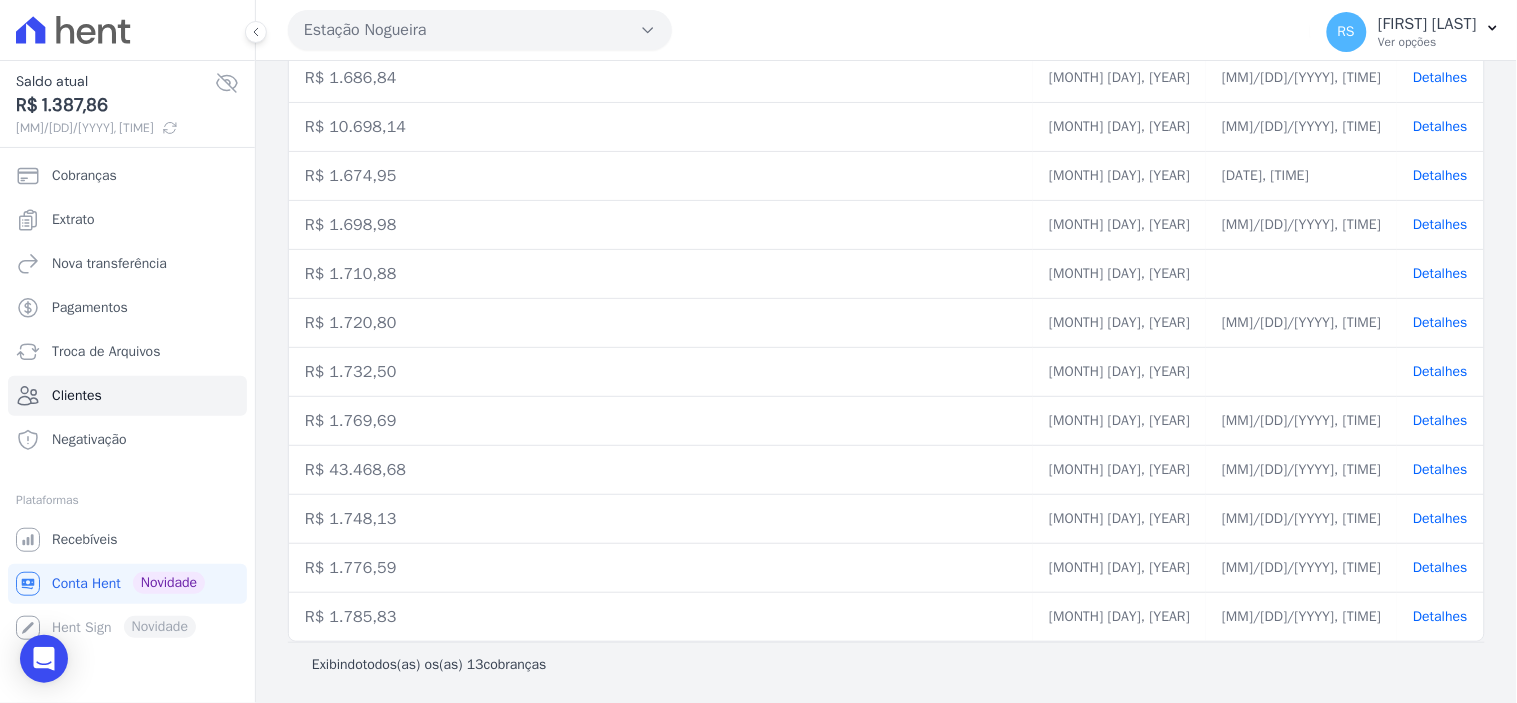 scroll, scrollTop: 406, scrollLeft: 0, axis: vertical 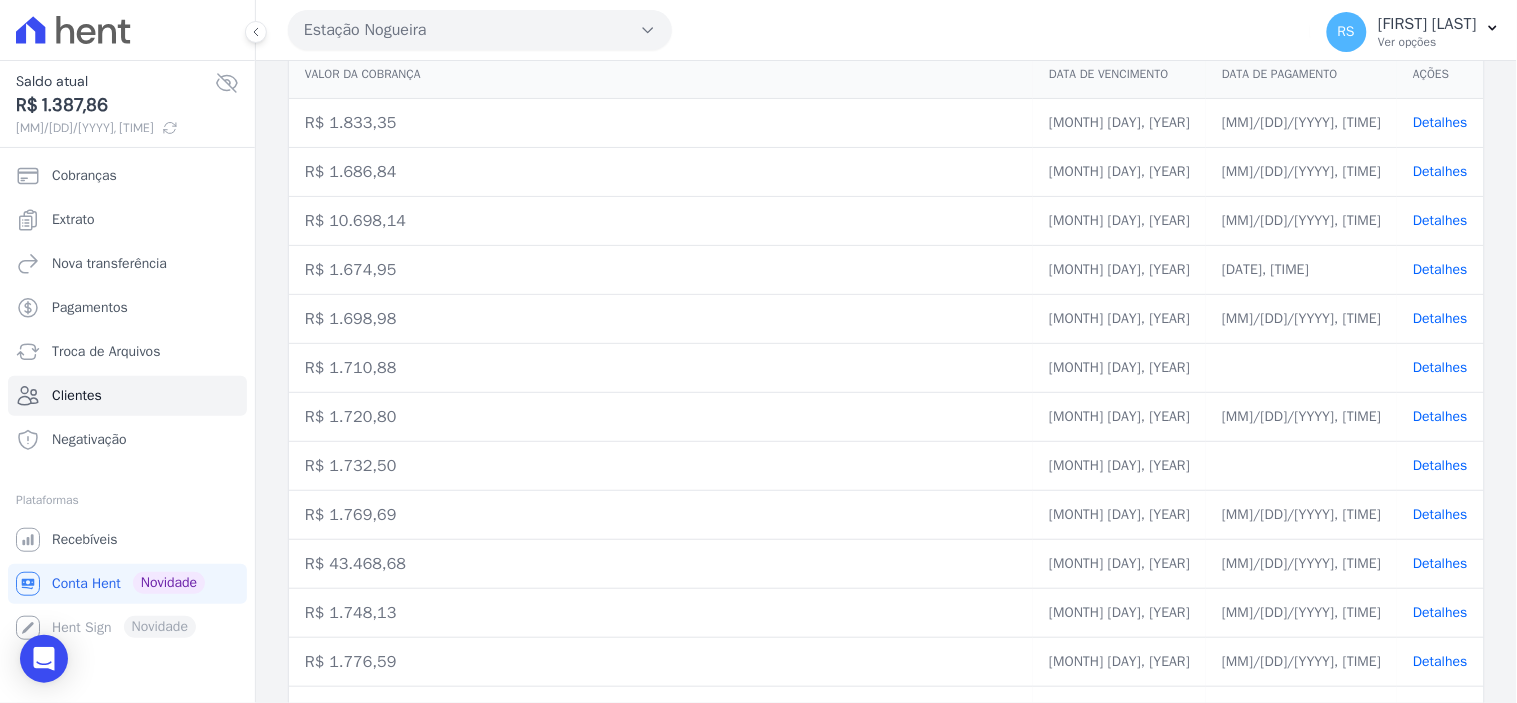 click on "R$ 1.833,35" at bounding box center (661, 123) 